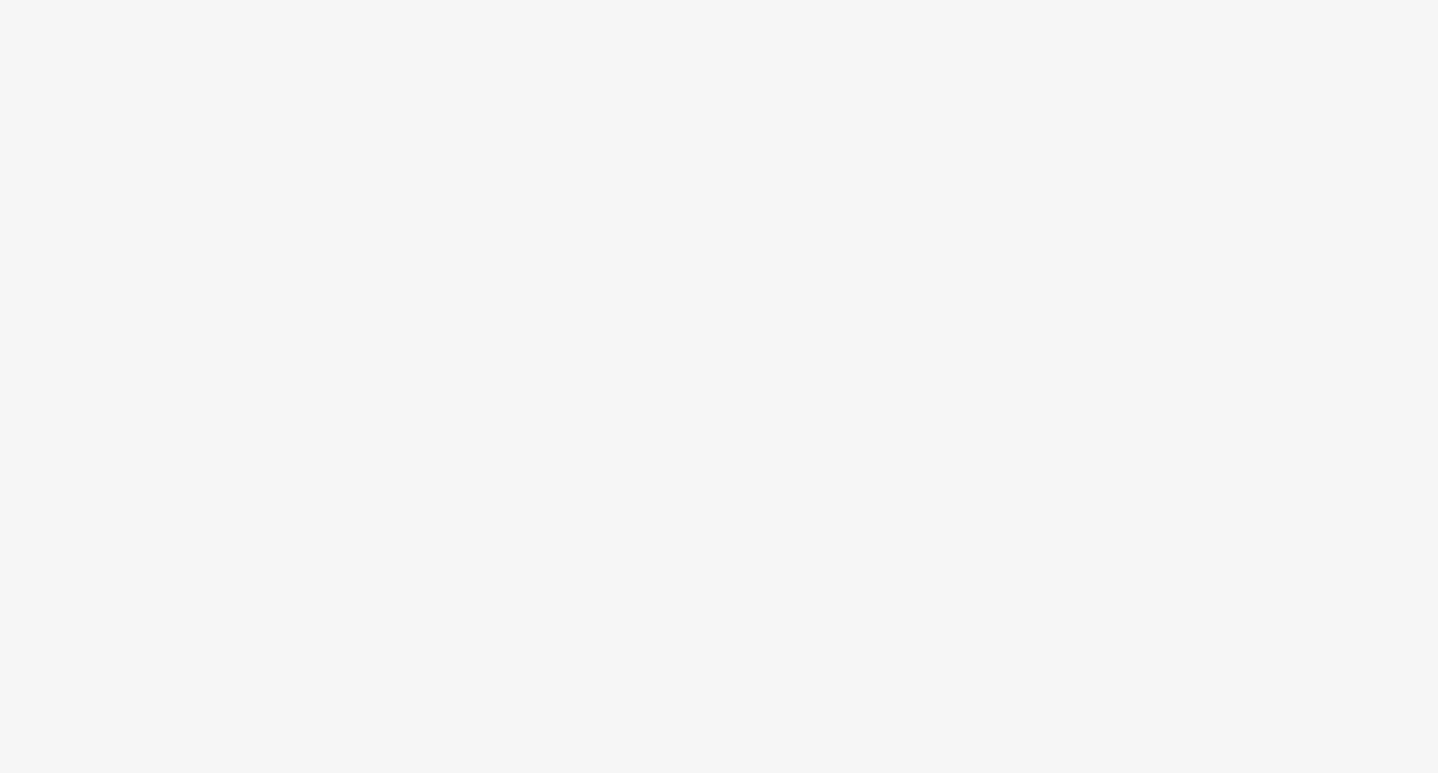 scroll, scrollTop: 0, scrollLeft: 0, axis: both 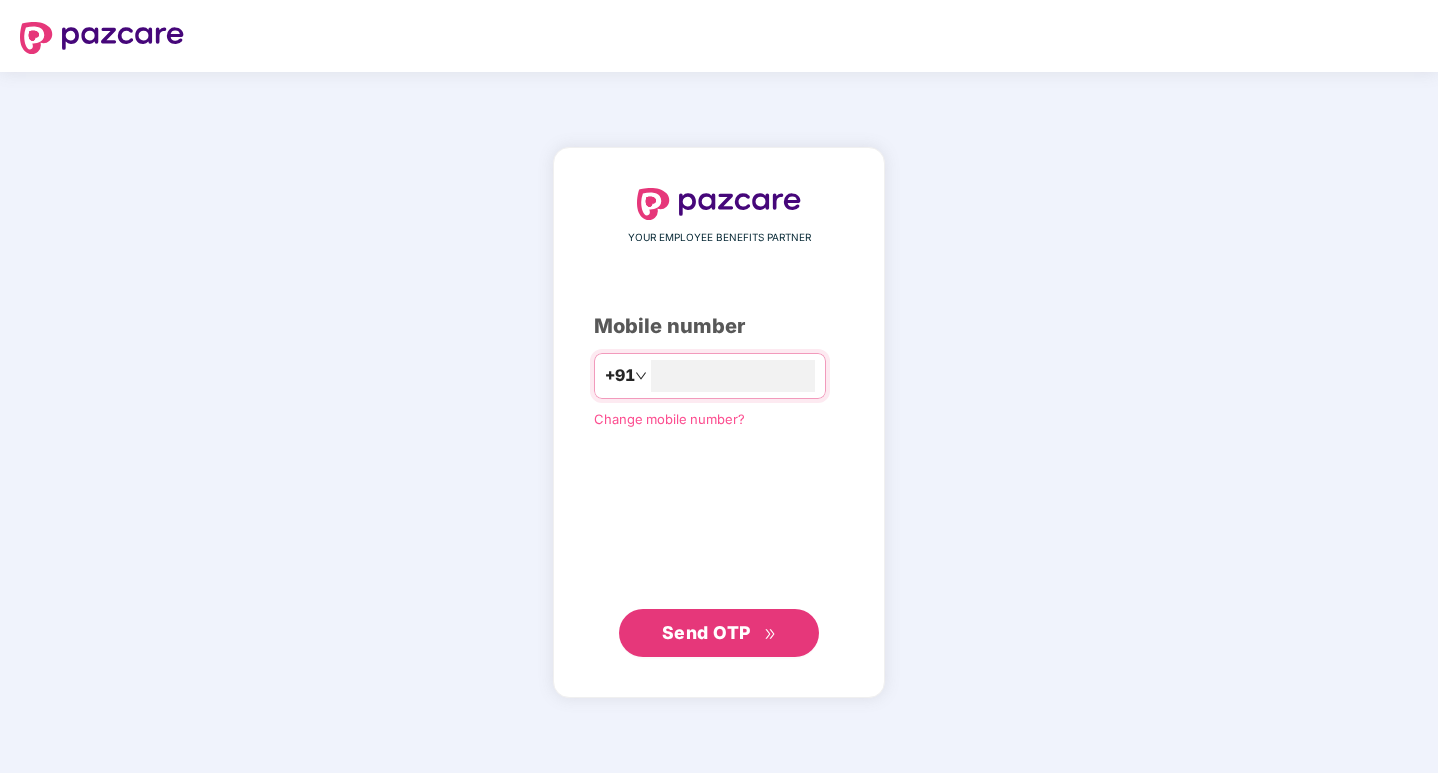 type on "**********" 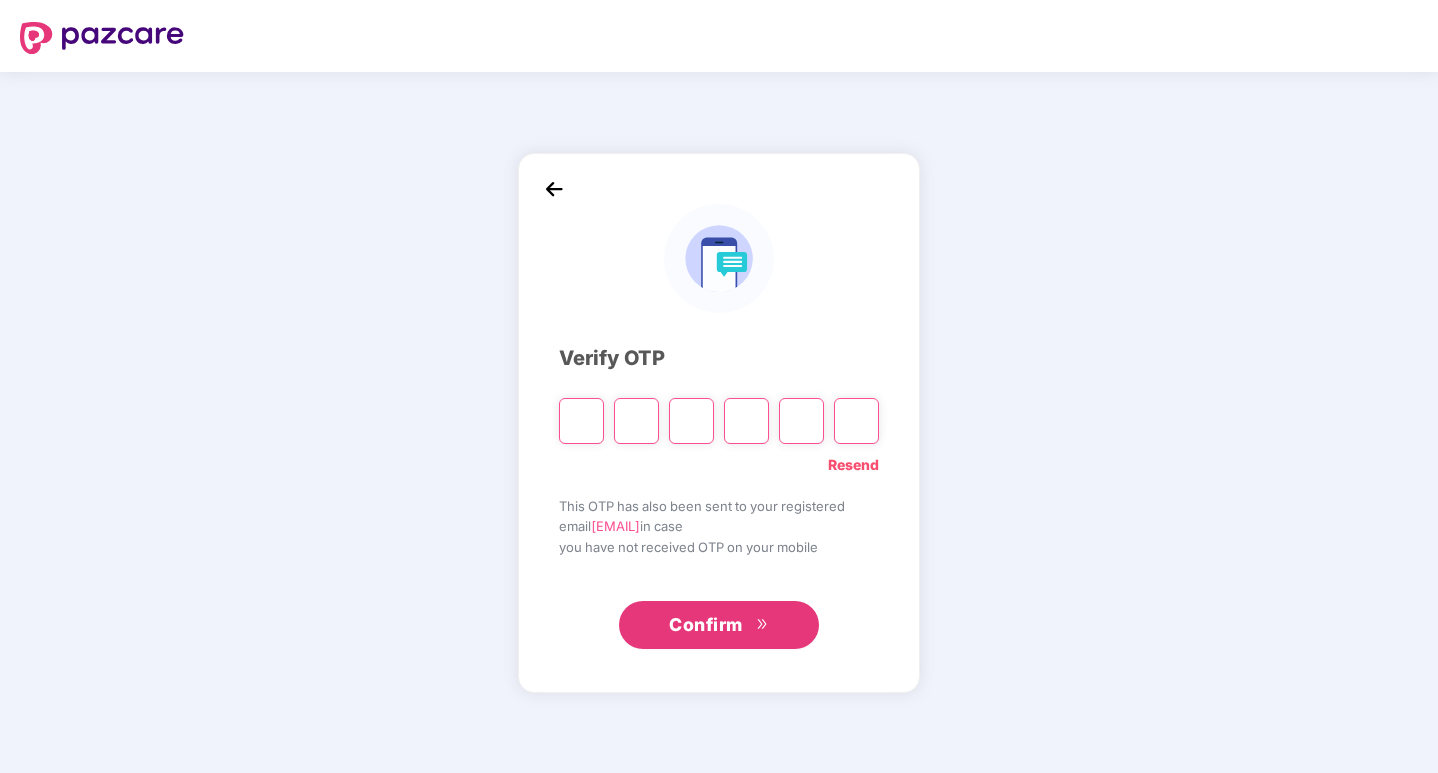 type on "*" 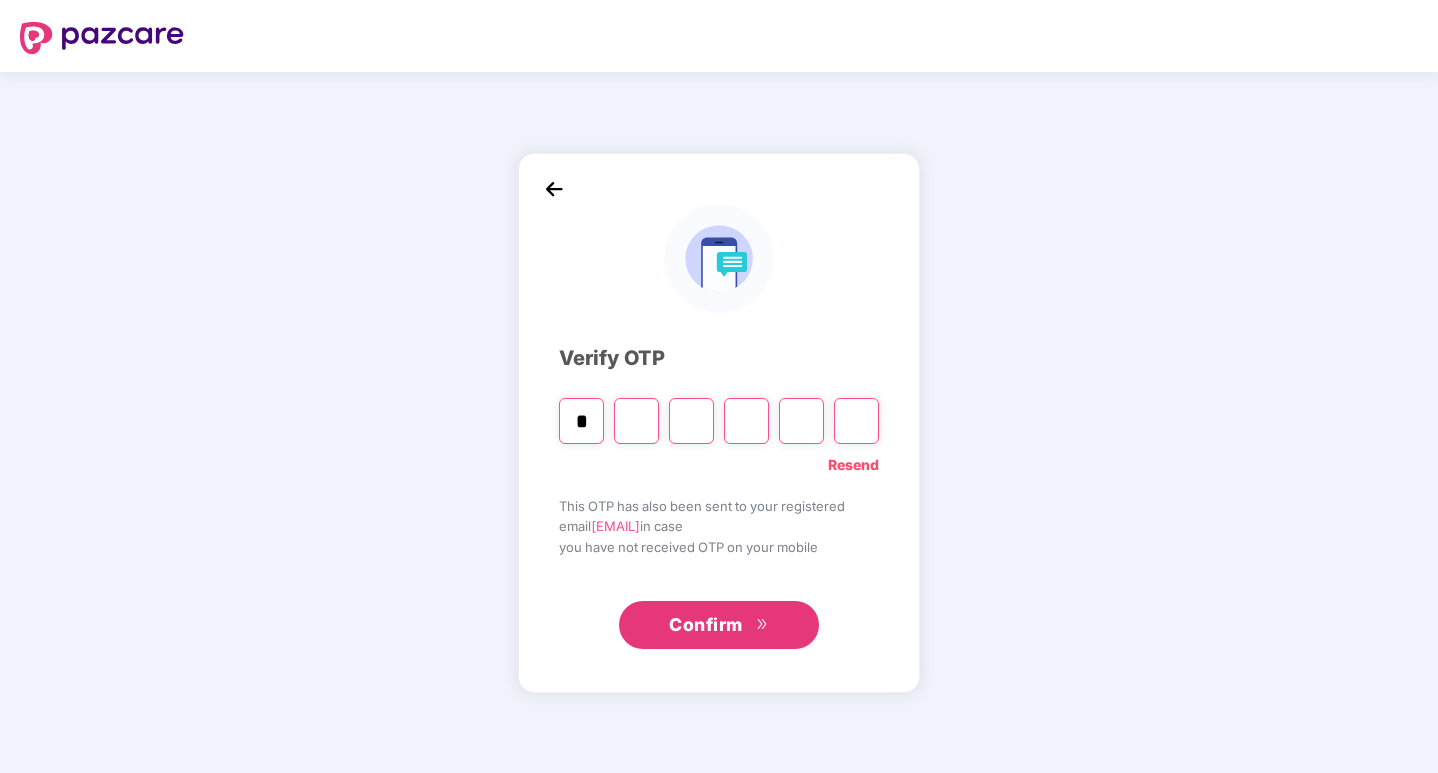 type on "*" 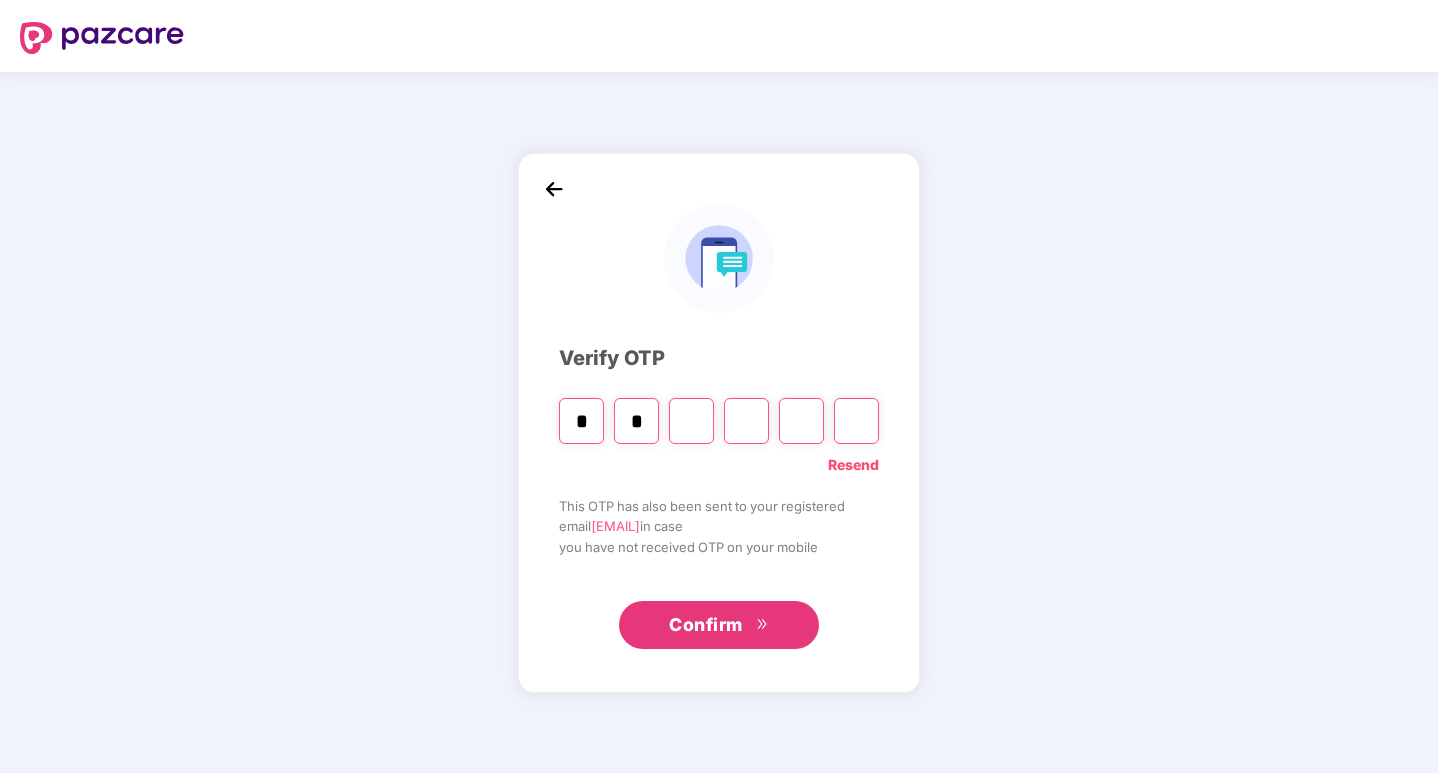 type on "*" 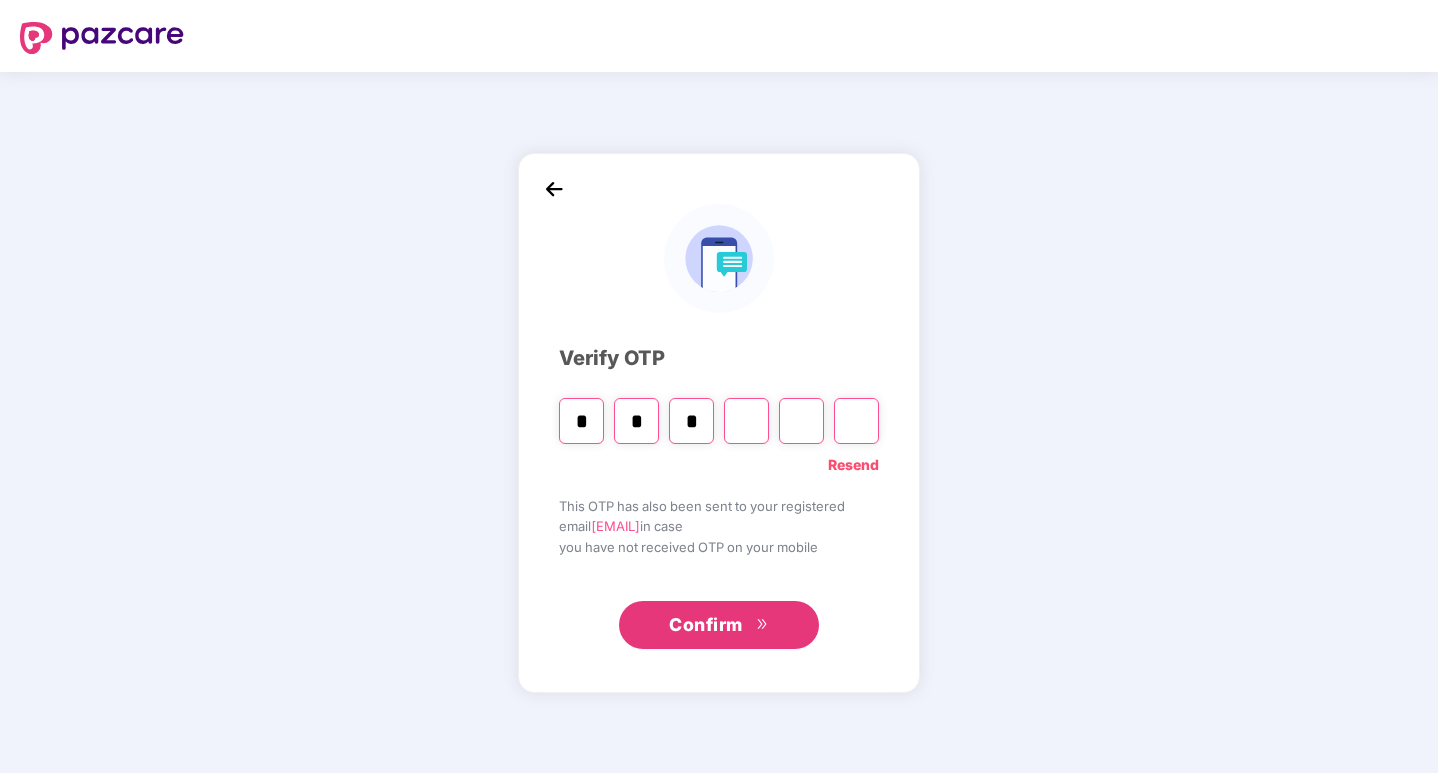 type on "*" 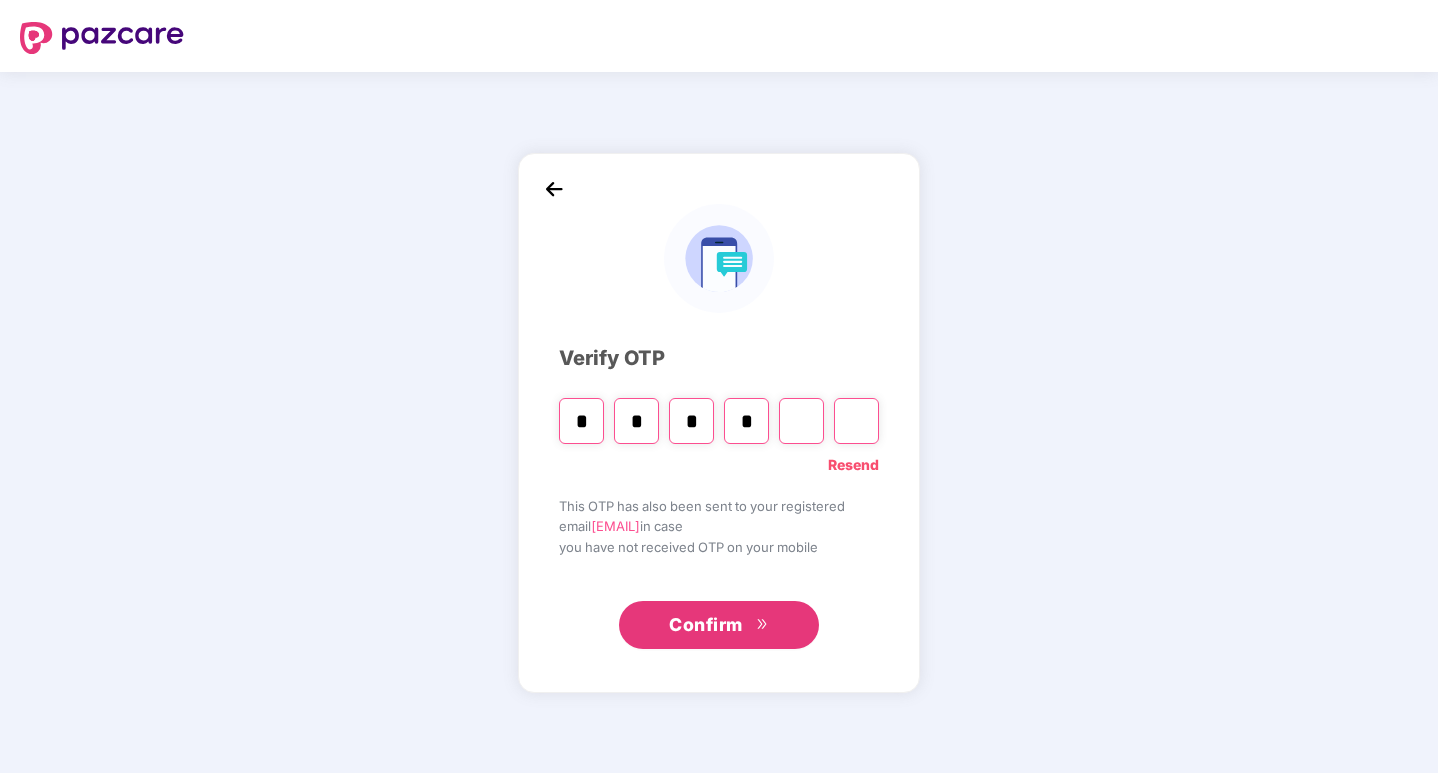 type on "*" 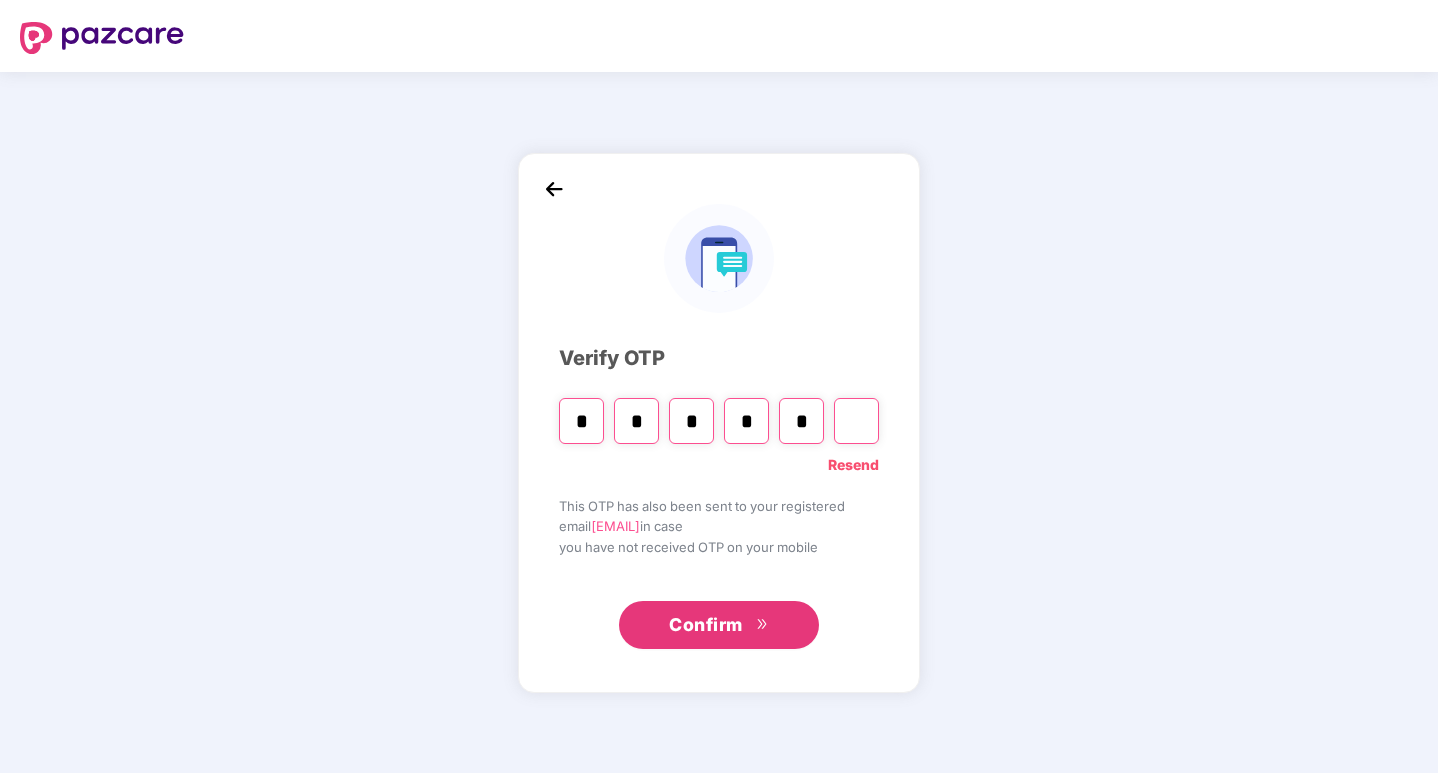 type on "*" 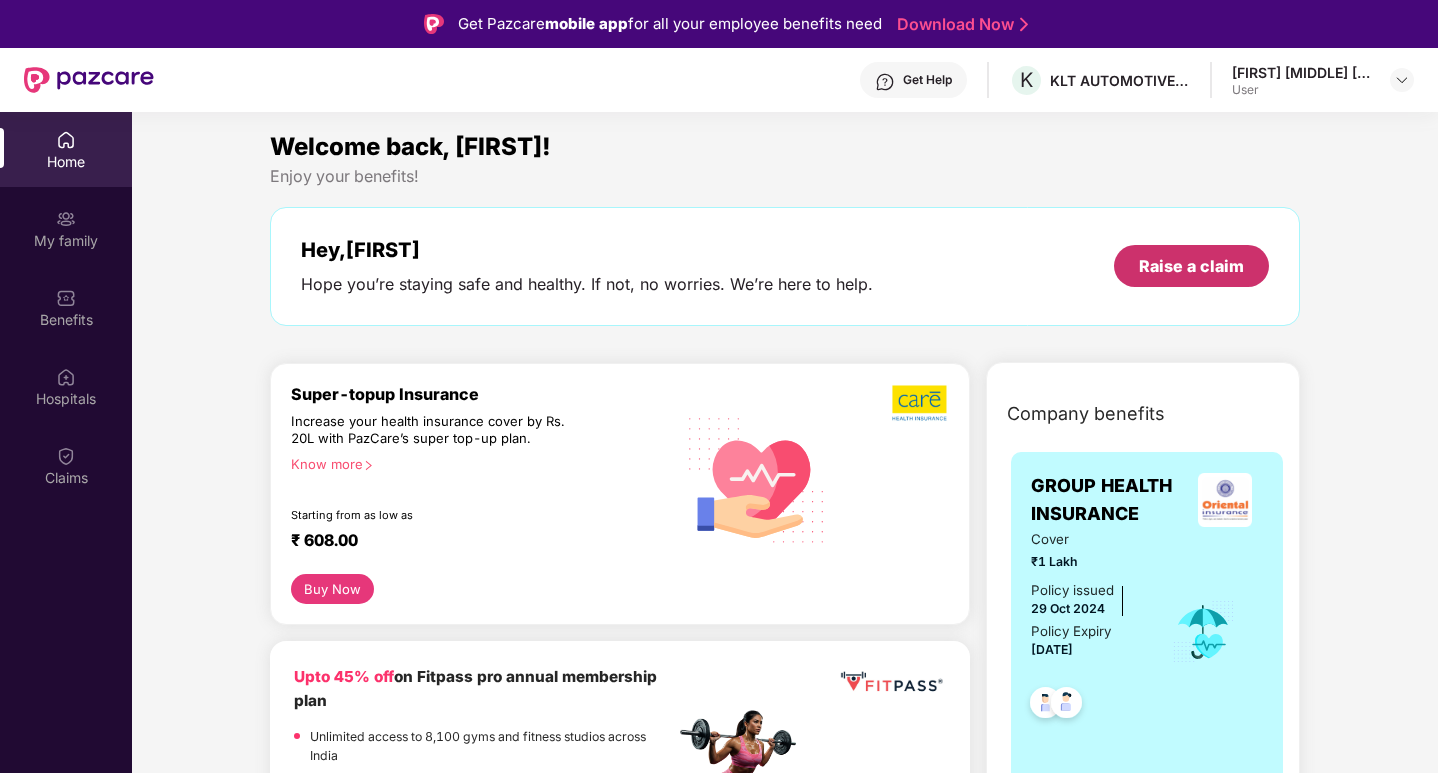 click on "Raise a claim" at bounding box center (1191, 266) 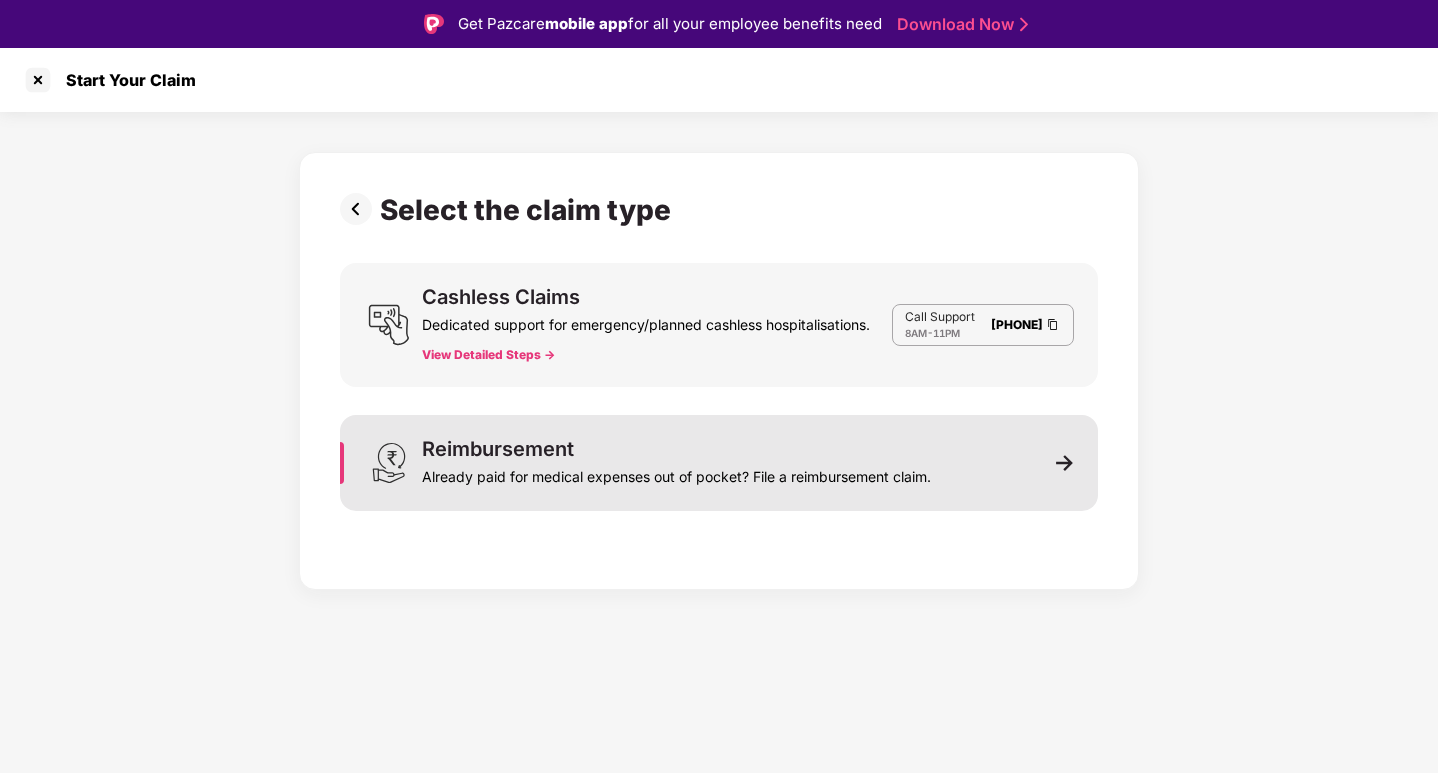 click on "Reimbursement" at bounding box center (498, 449) 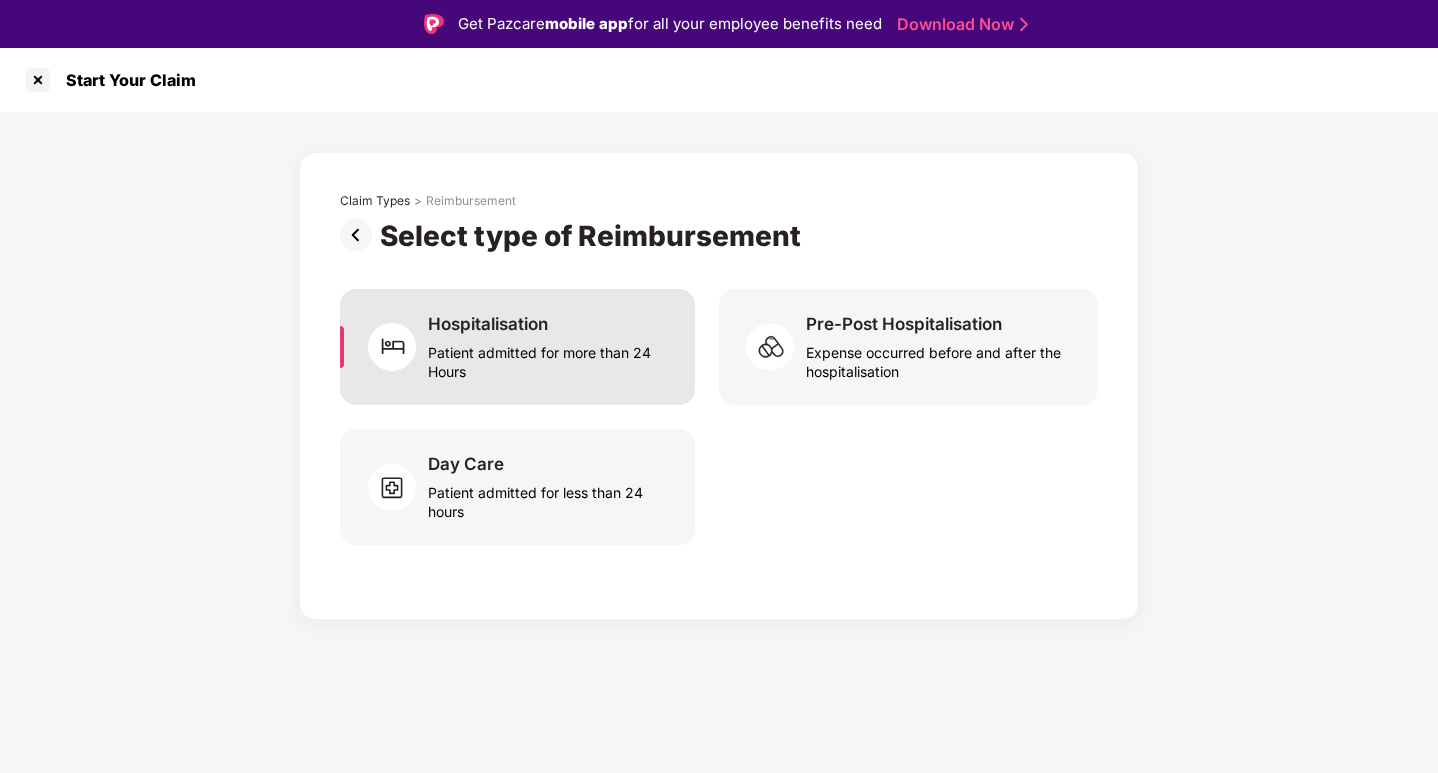 click on "Hospitalisation" at bounding box center (488, 324) 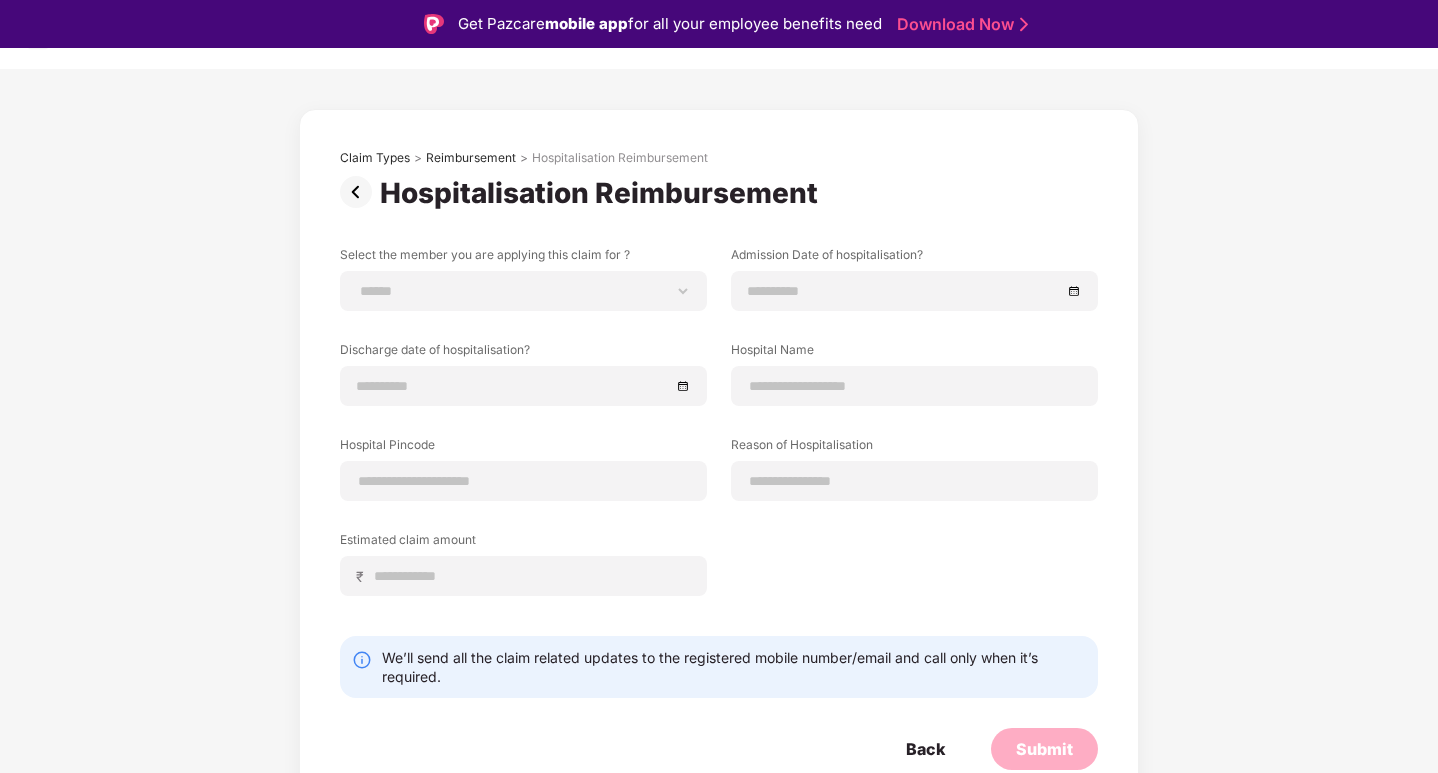 scroll, scrollTop: 0, scrollLeft: 0, axis: both 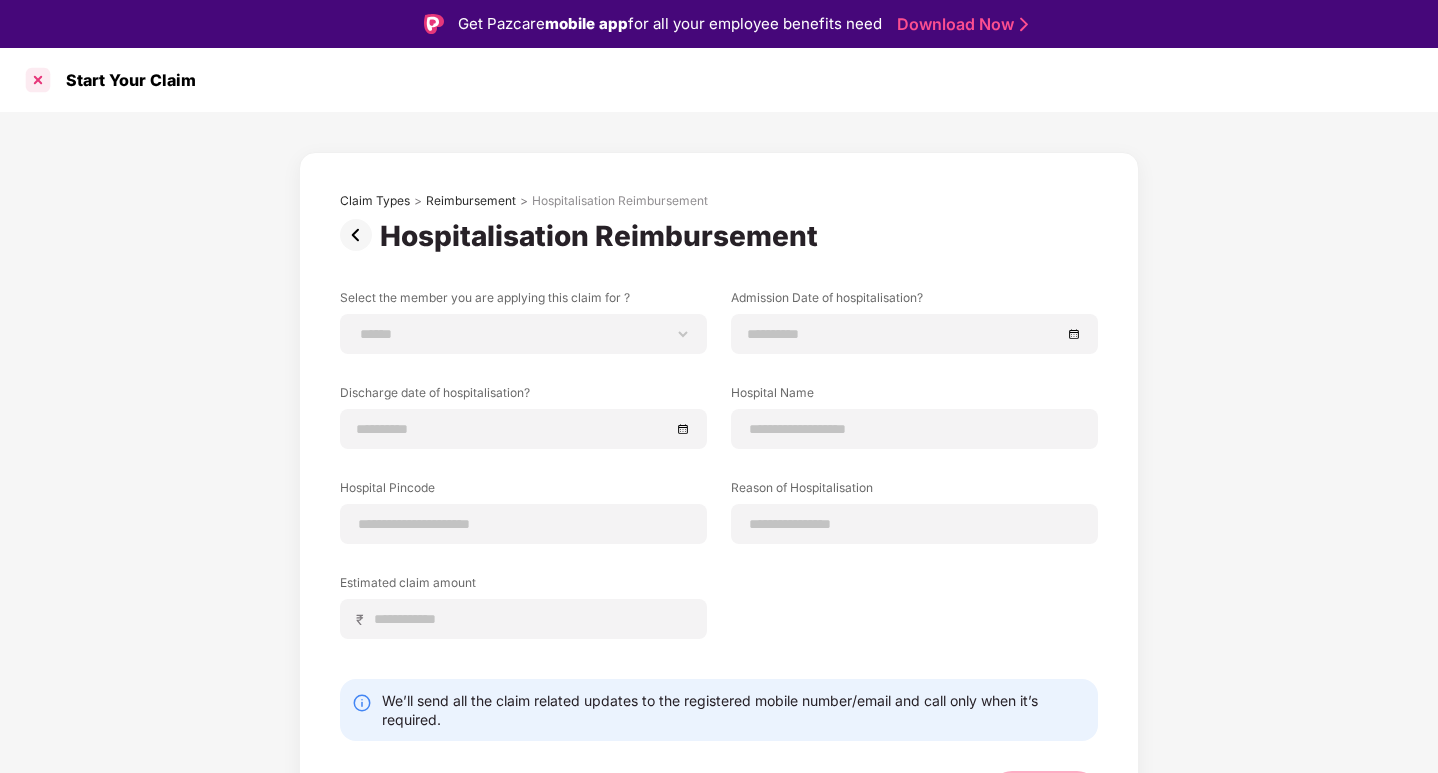click at bounding box center (38, 80) 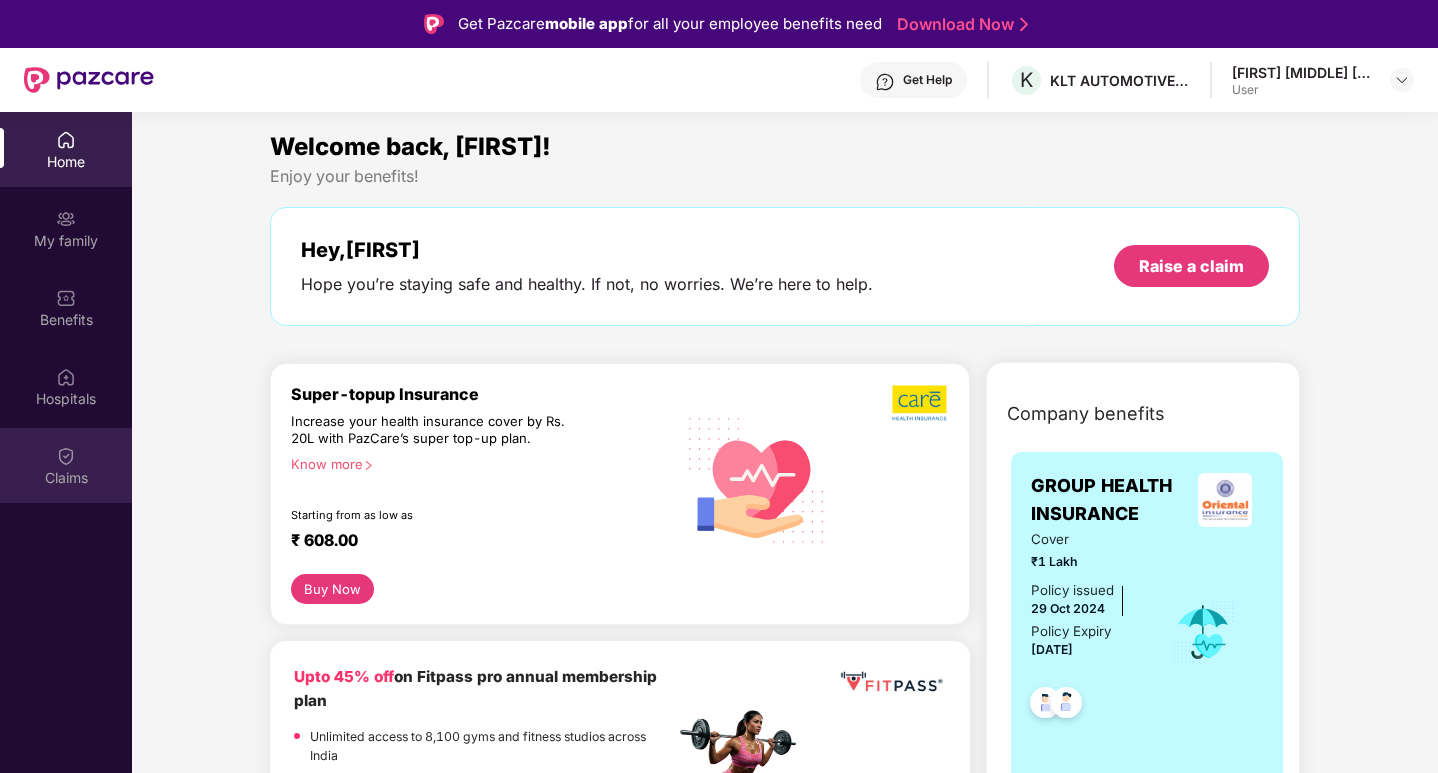 click at bounding box center [66, 456] 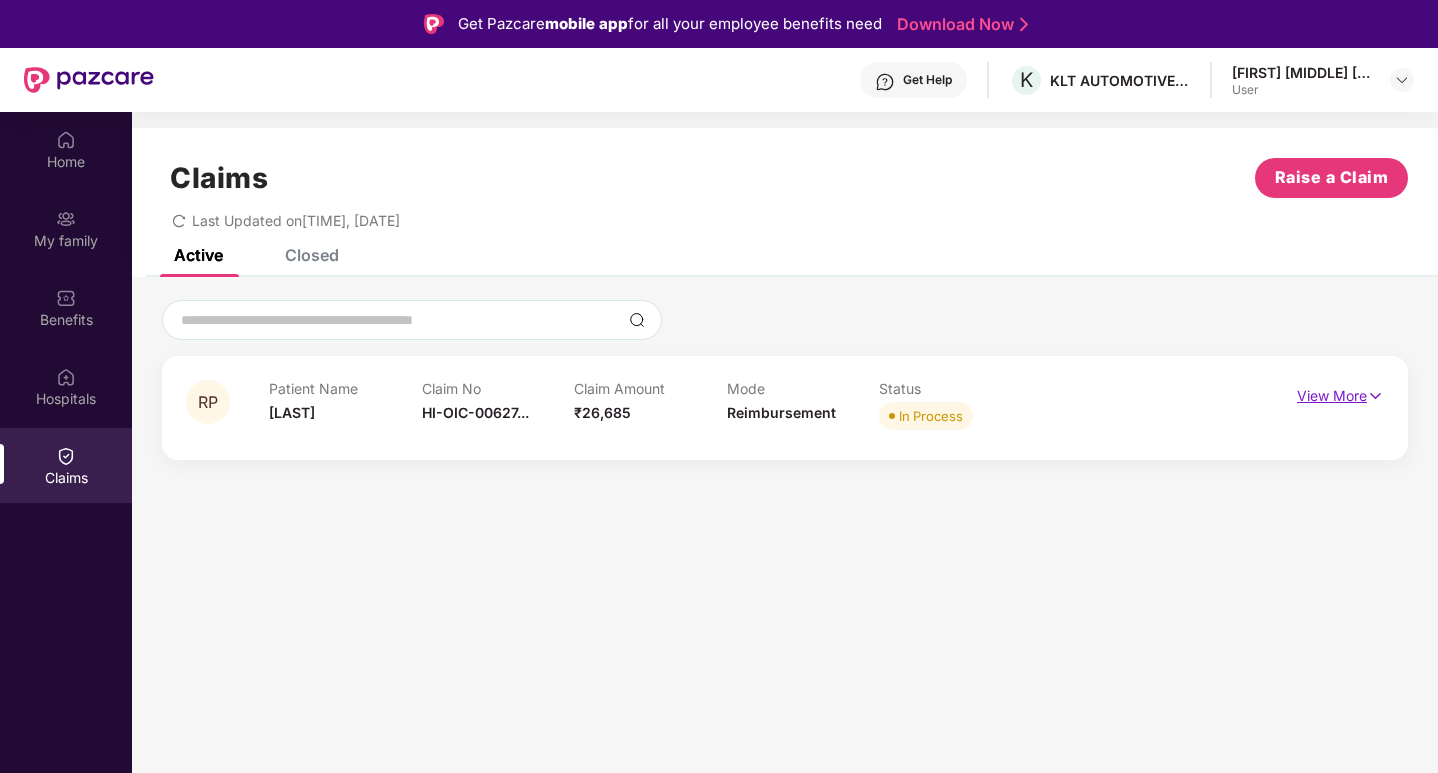 click on "View More" at bounding box center (1340, 393) 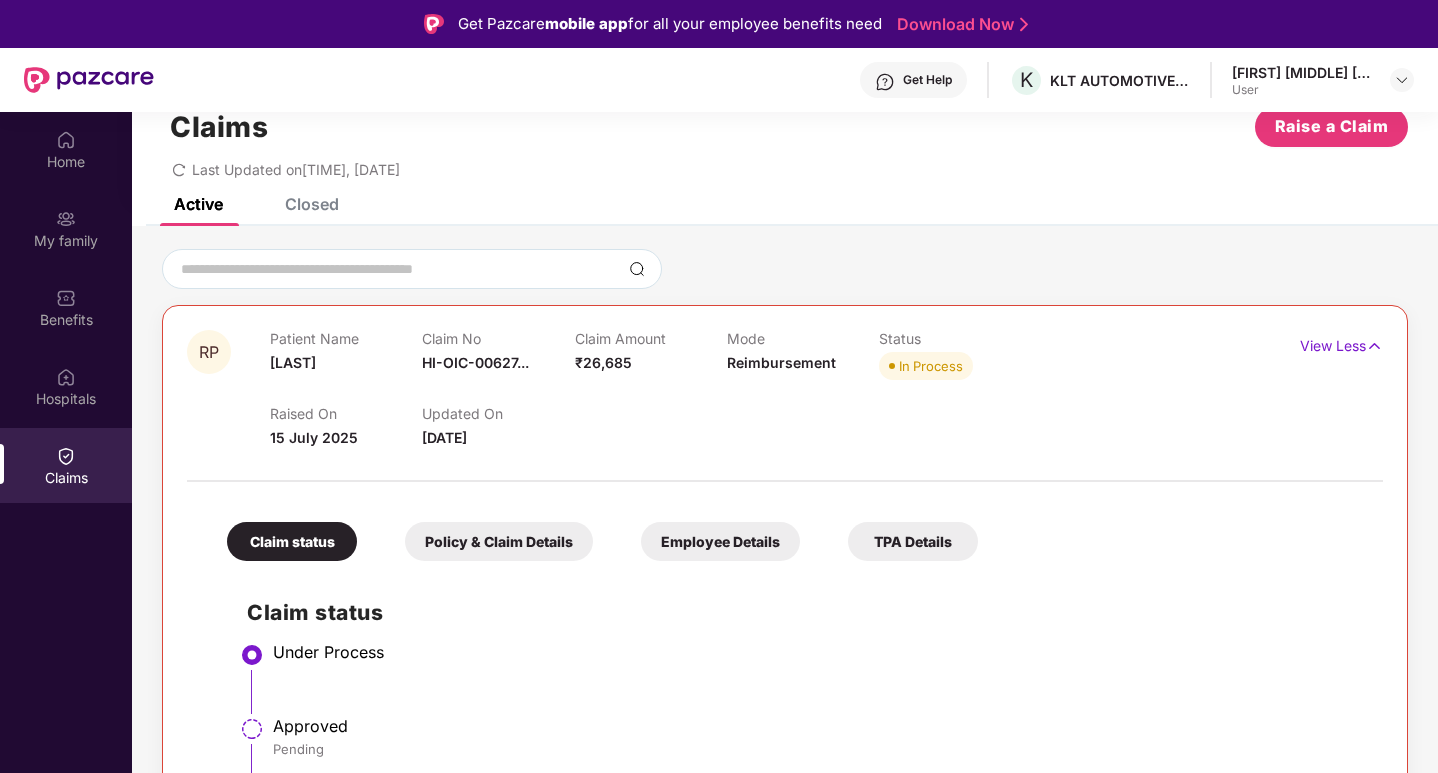 scroll, scrollTop: 74, scrollLeft: 0, axis: vertical 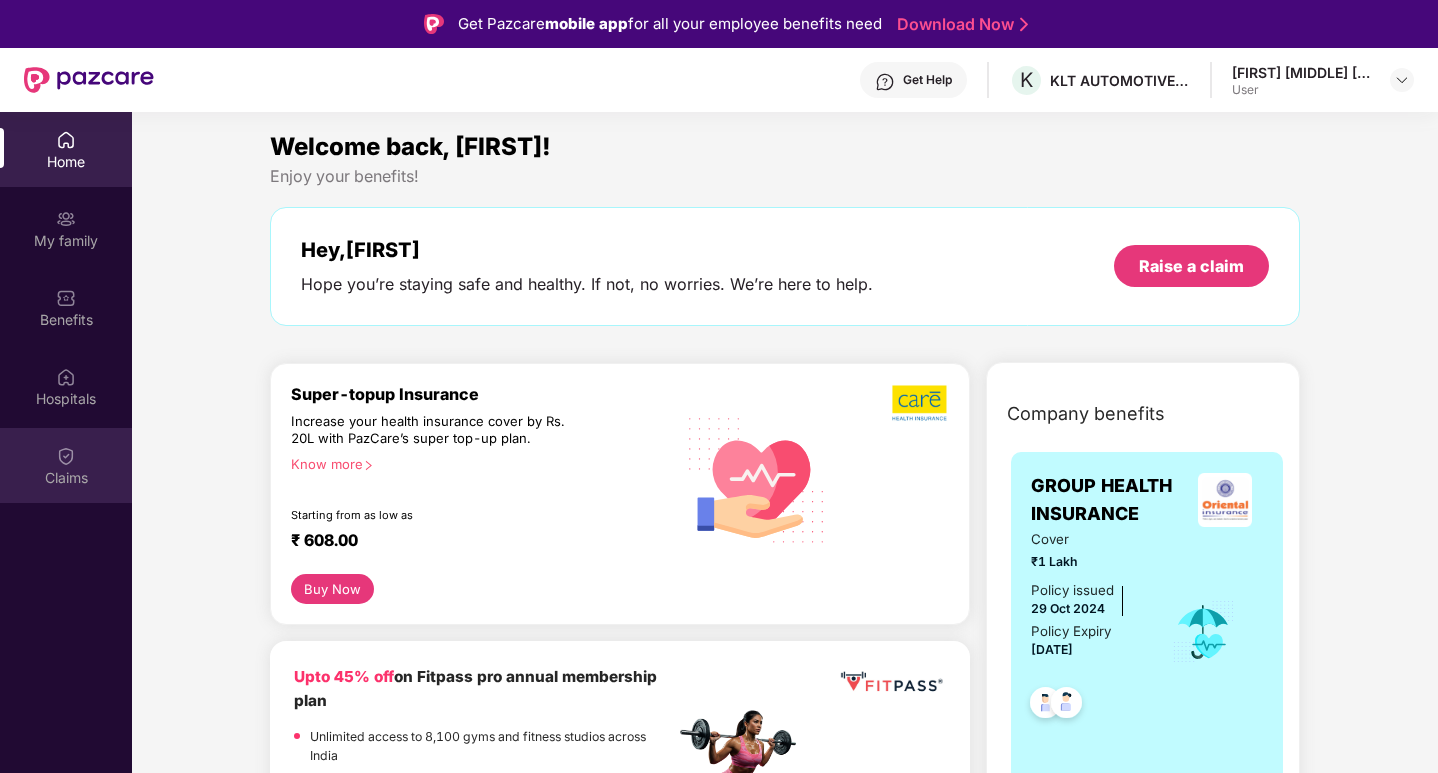 click at bounding box center [66, 456] 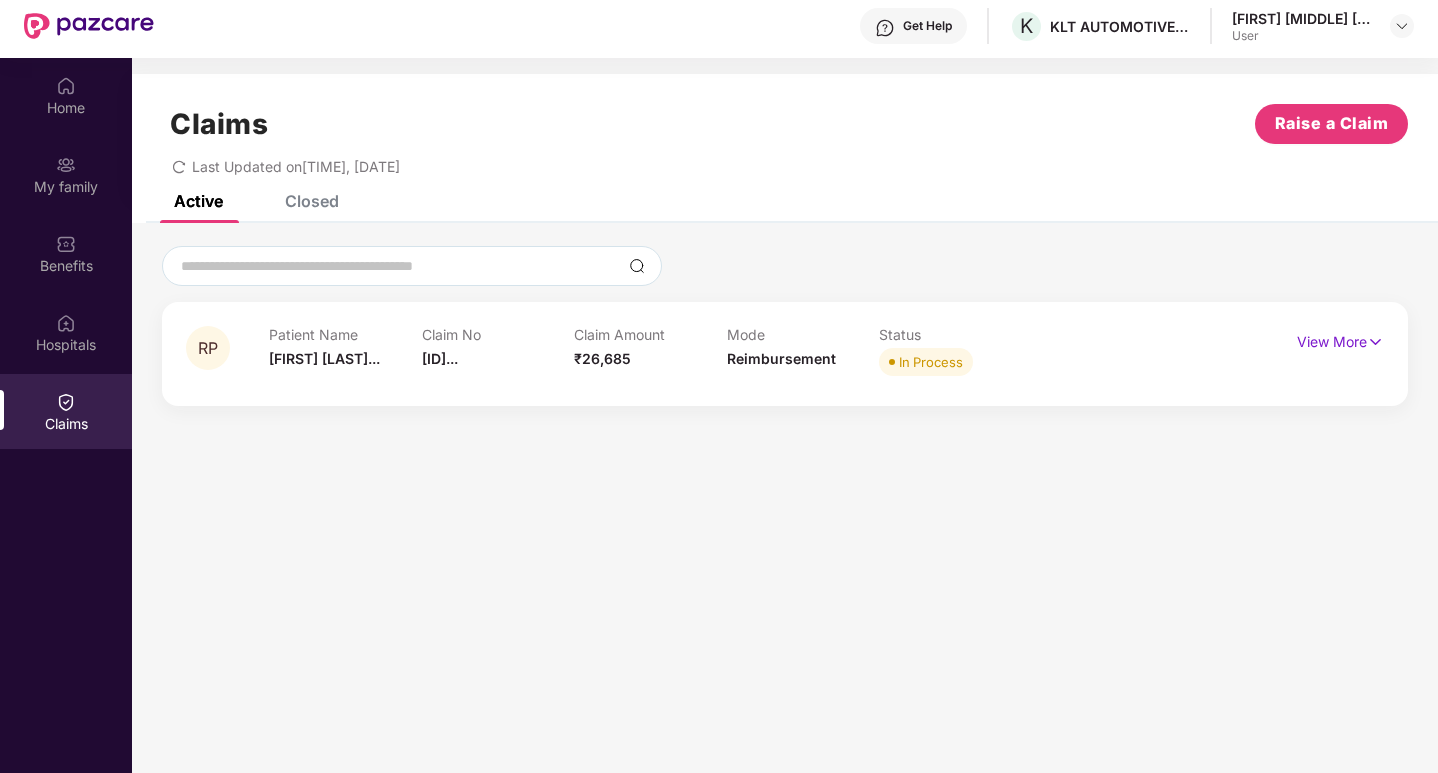 scroll, scrollTop: 0, scrollLeft: 0, axis: both 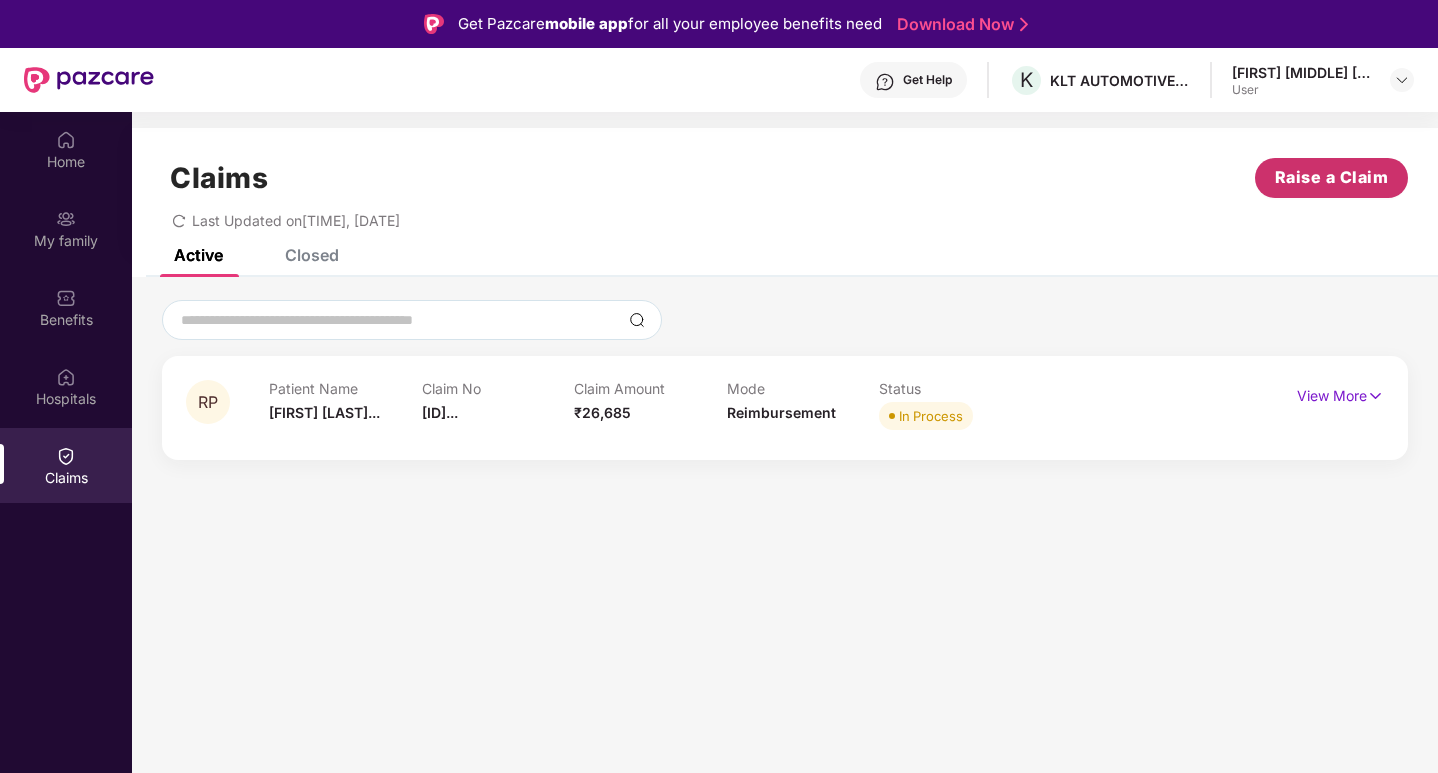 click on "Raise a Claim" at bounding box center [1332, 177] 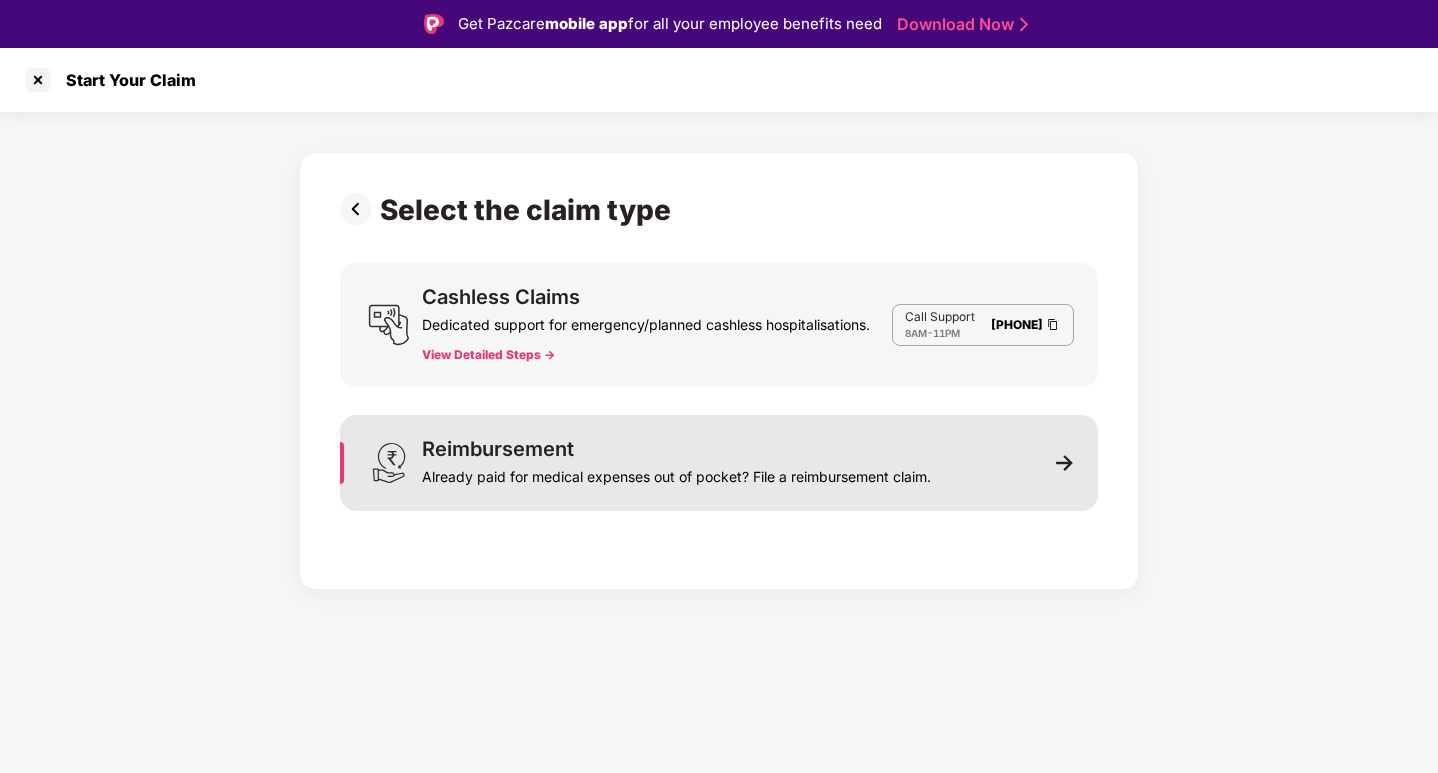 click at bounding box center [1065, 463] 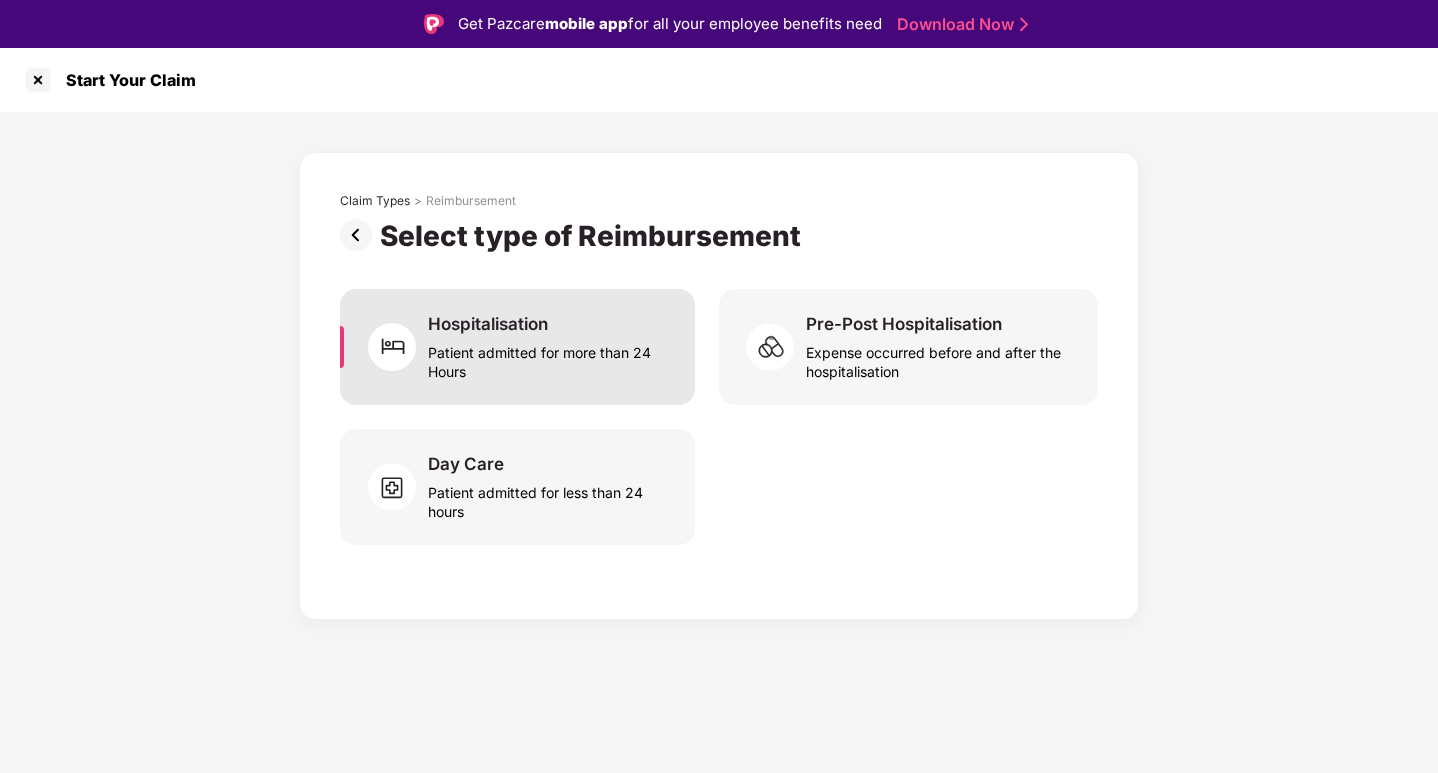 click on "Hospitalisation" at bounding box center [488, 324] 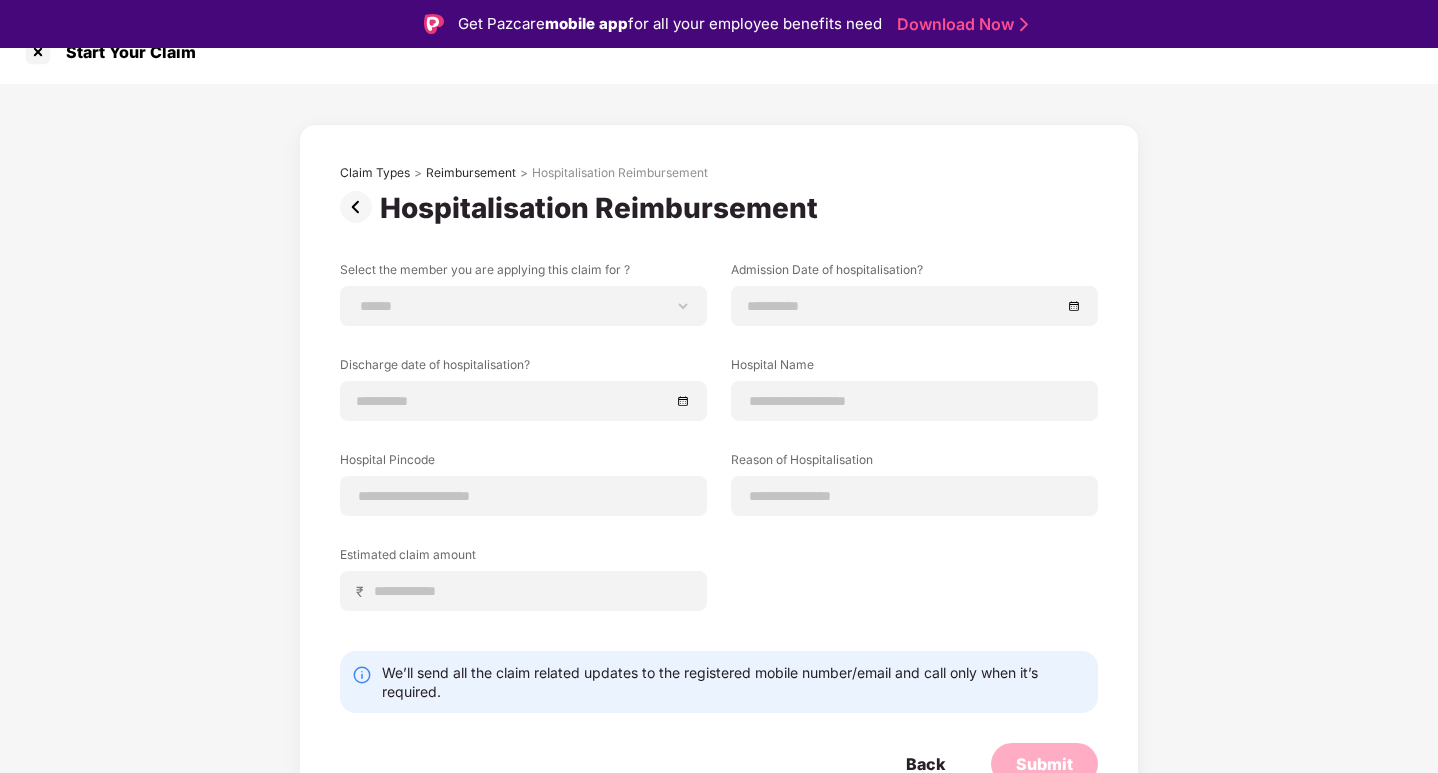scroll, scrollTop: 43, scrollLeft: 0, axis: vertical 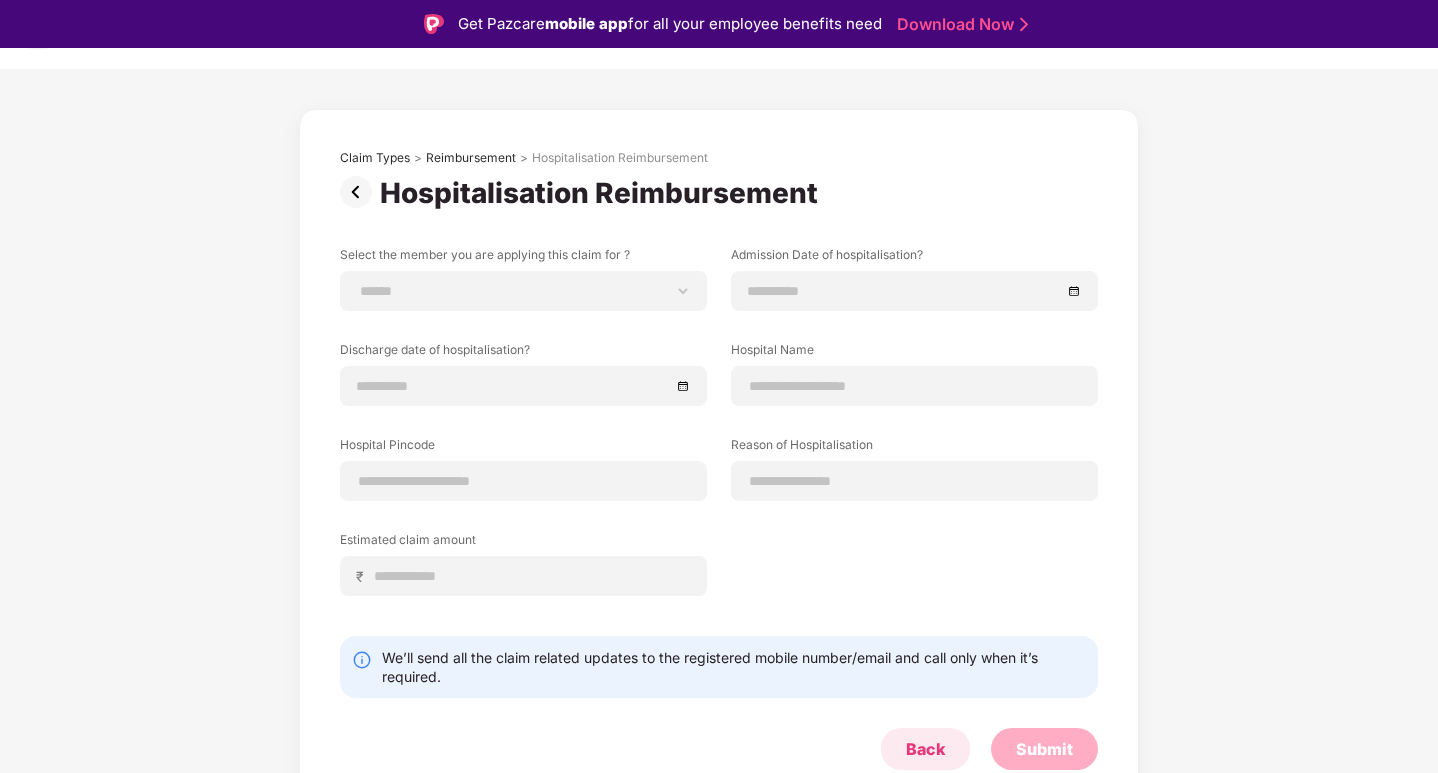 click on "Back" at bounding box center (925, 749) 